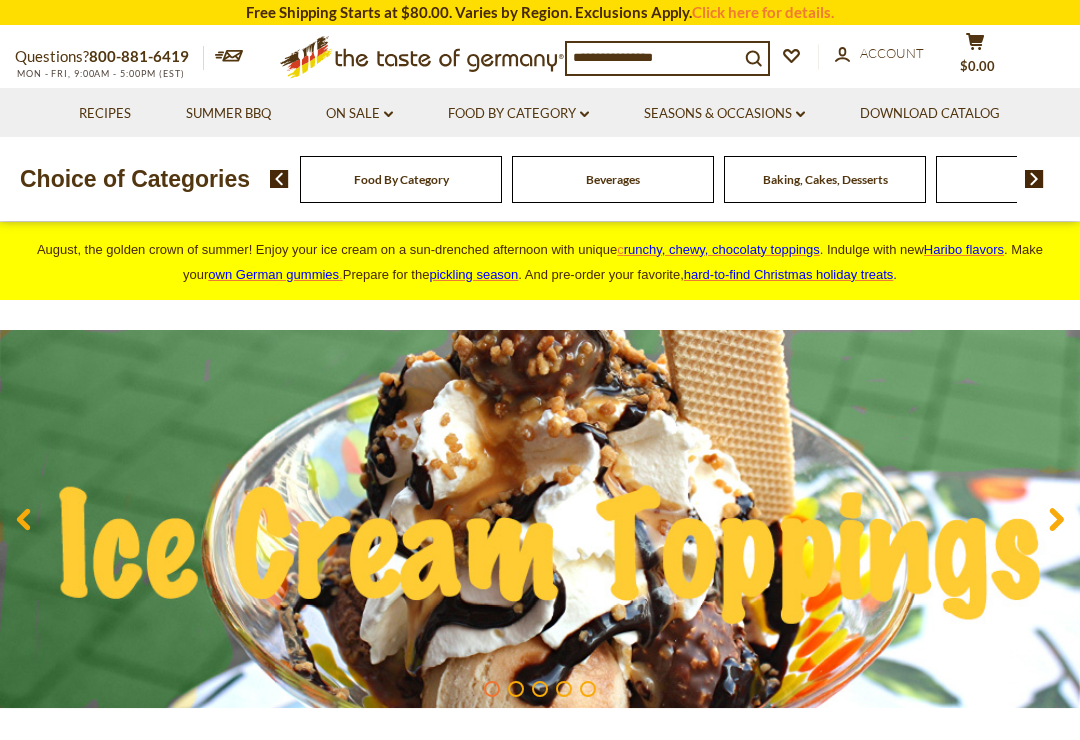 scroll, scrollTop: 0, scrollLeft: 0, axis: both 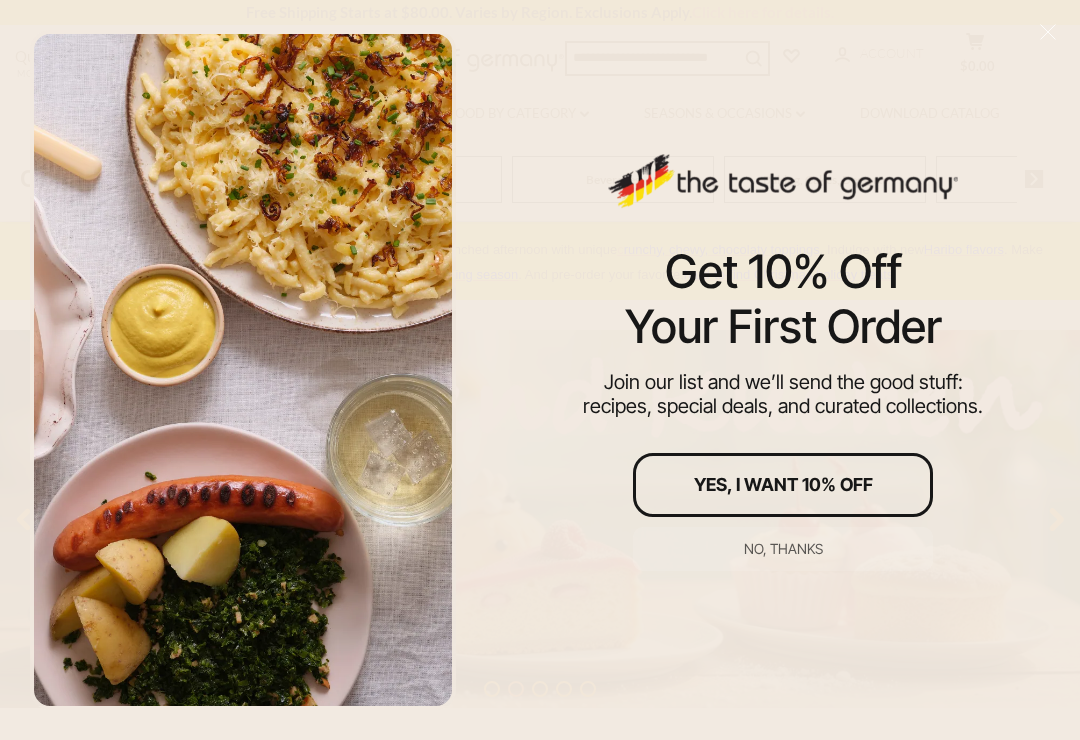 click on "No, thanks" at bounding box center (783, 549) 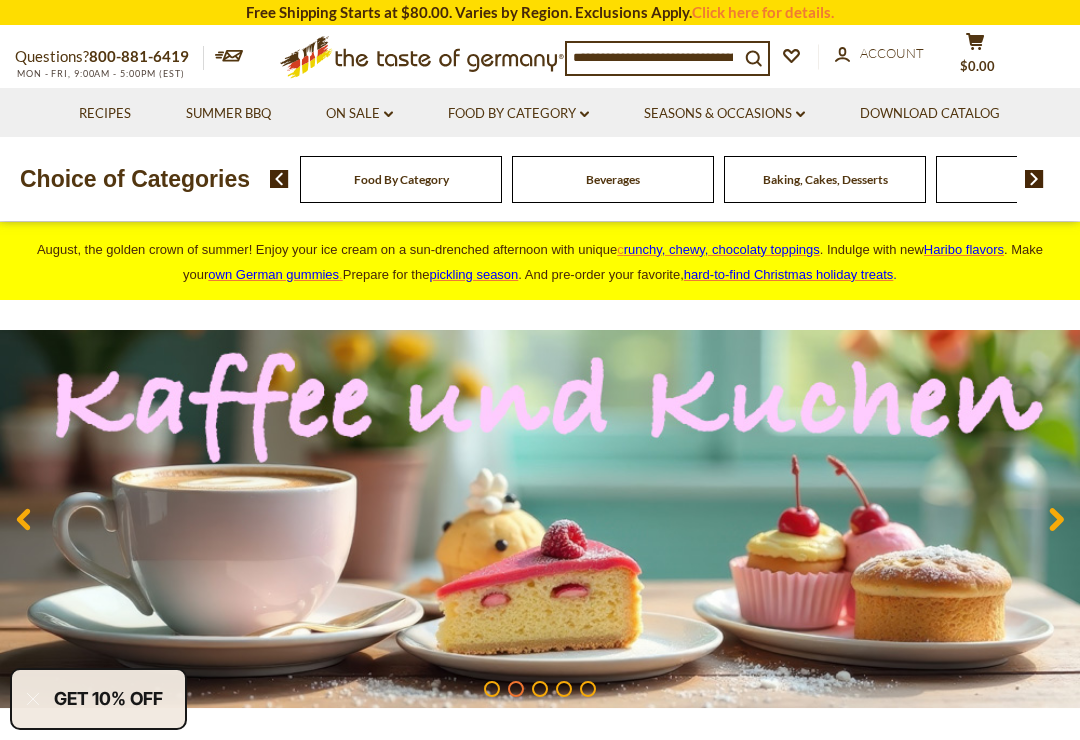 click at bounding box center (653, 57) 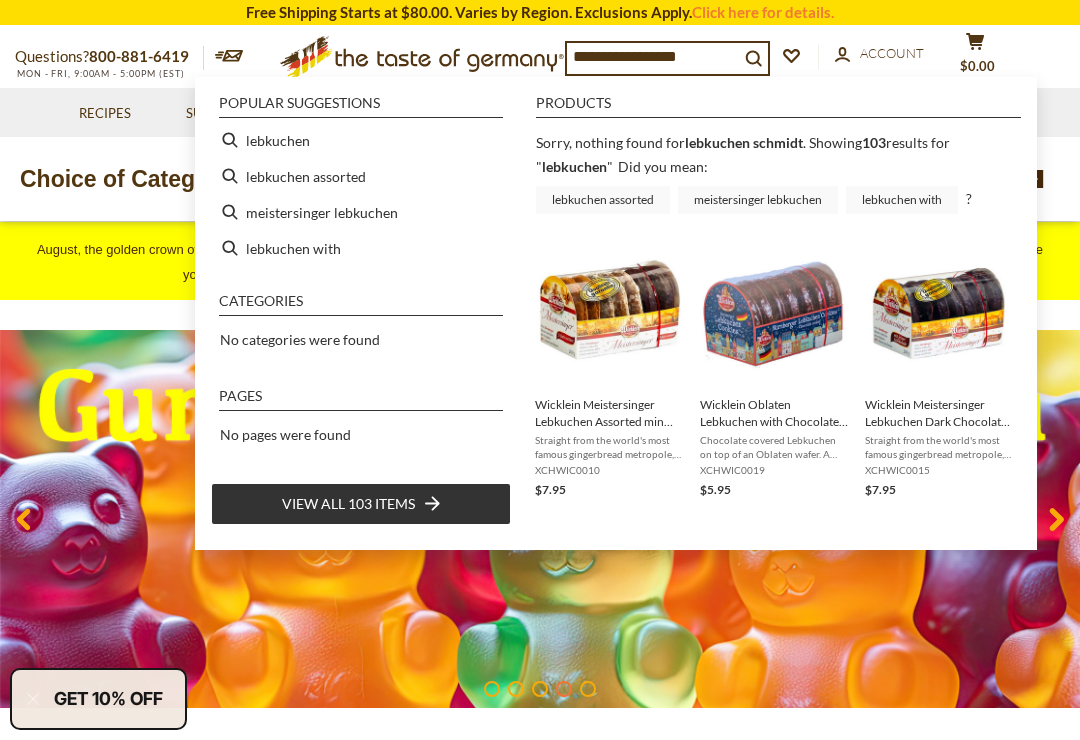 type on "*********" 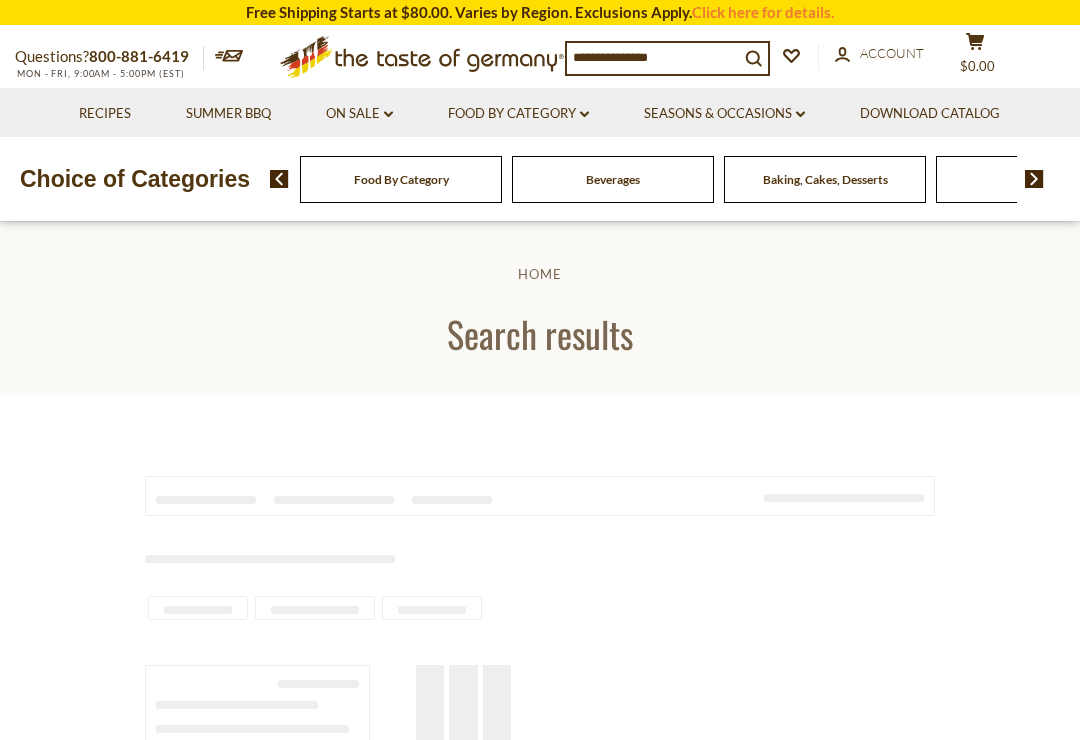 scroll, scrollTop: 0, scrollLeft: 0, axis: both 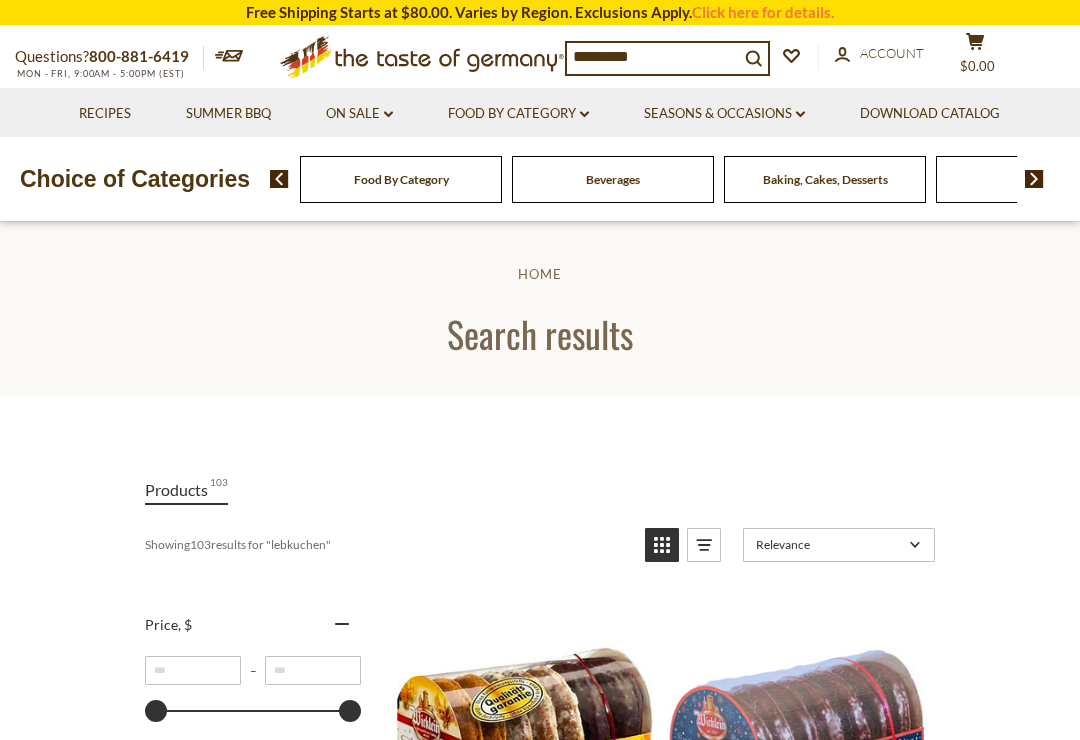 click on "Click here for details." at bounding box center [763, 12] 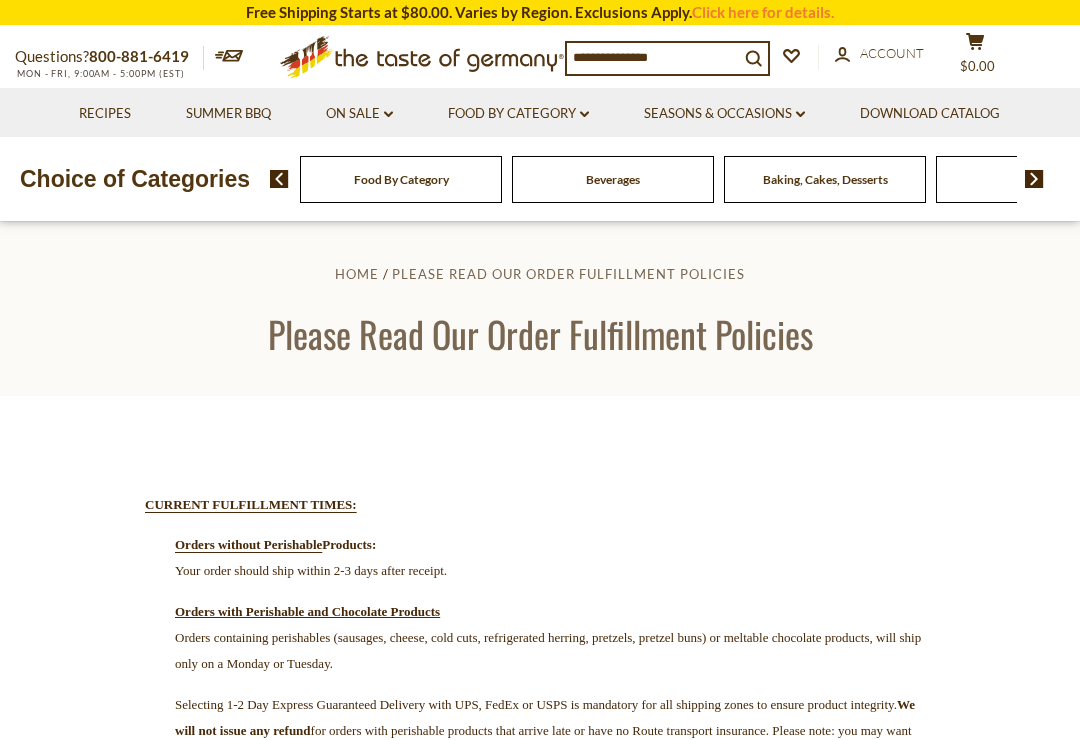scroll, scrollTop: 0, scrollLeft: 0, axis: both 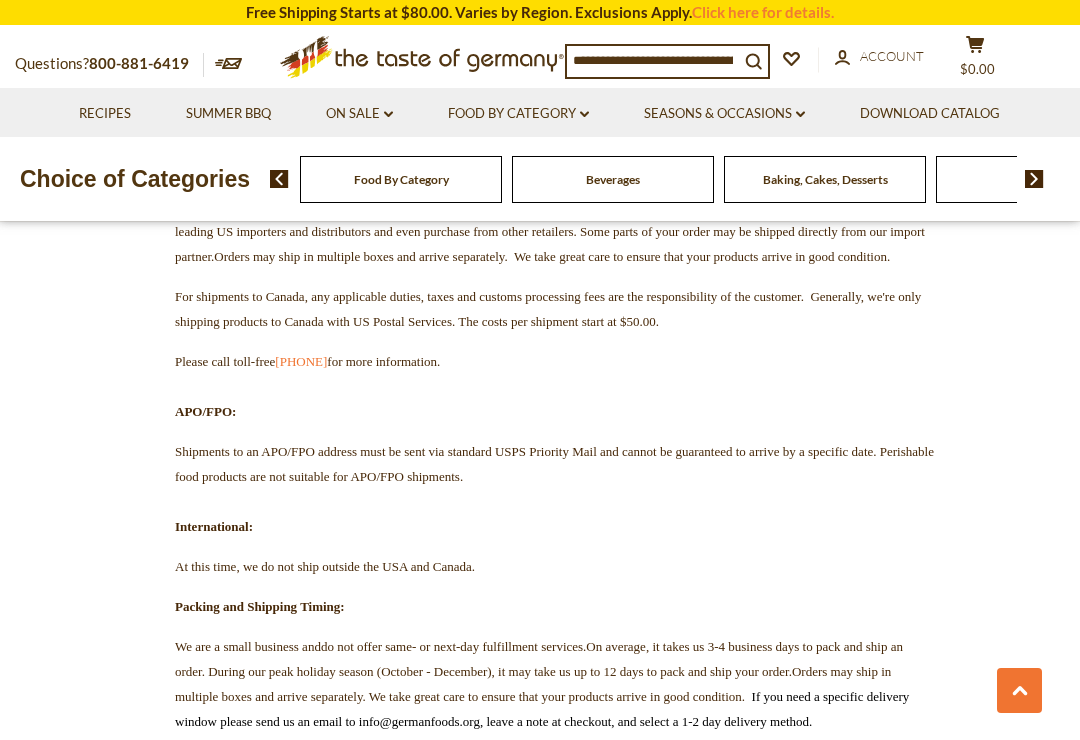 click on "Seasons & Occasions
dropdown_arrow" at bounding box center [724, 114] 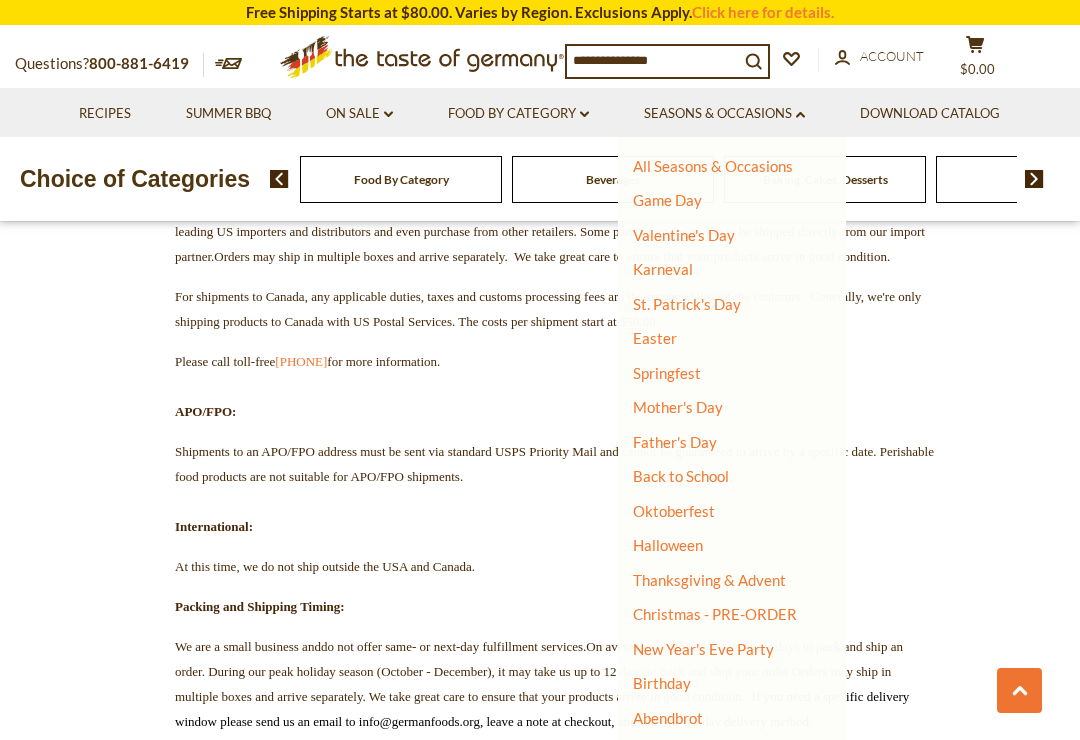 click on "Thanksgiving & Advent" at bounding box center [709, 580] 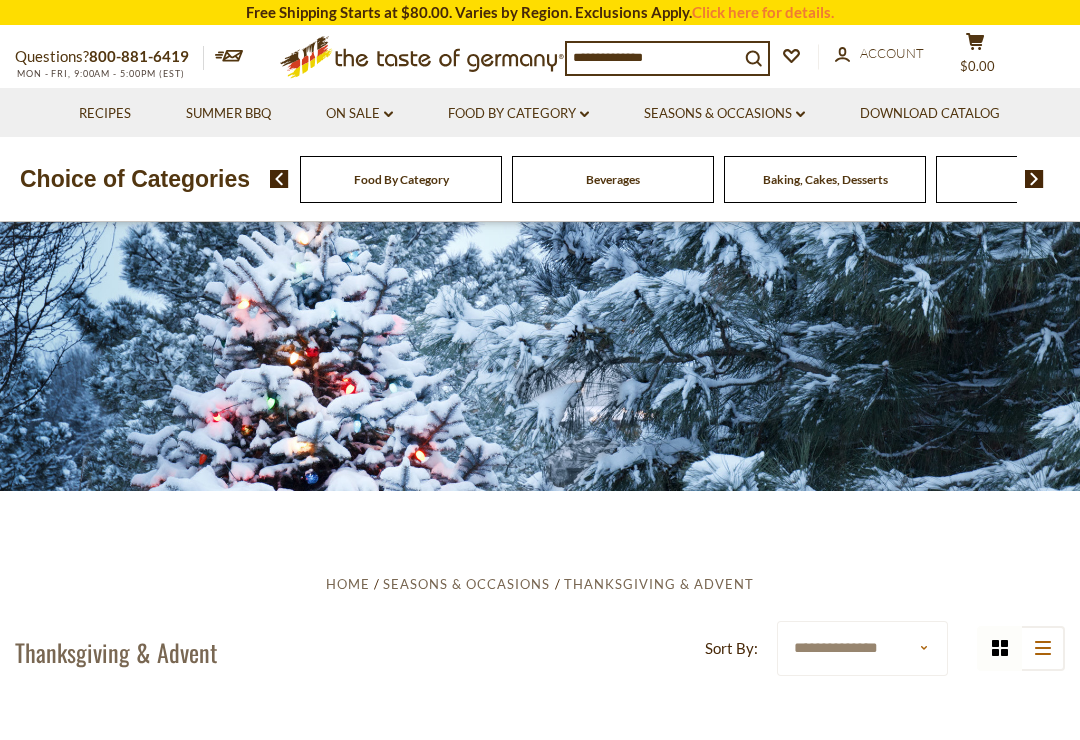 scroll, scrollTop: 0, scrollLeft: 0, axis: both 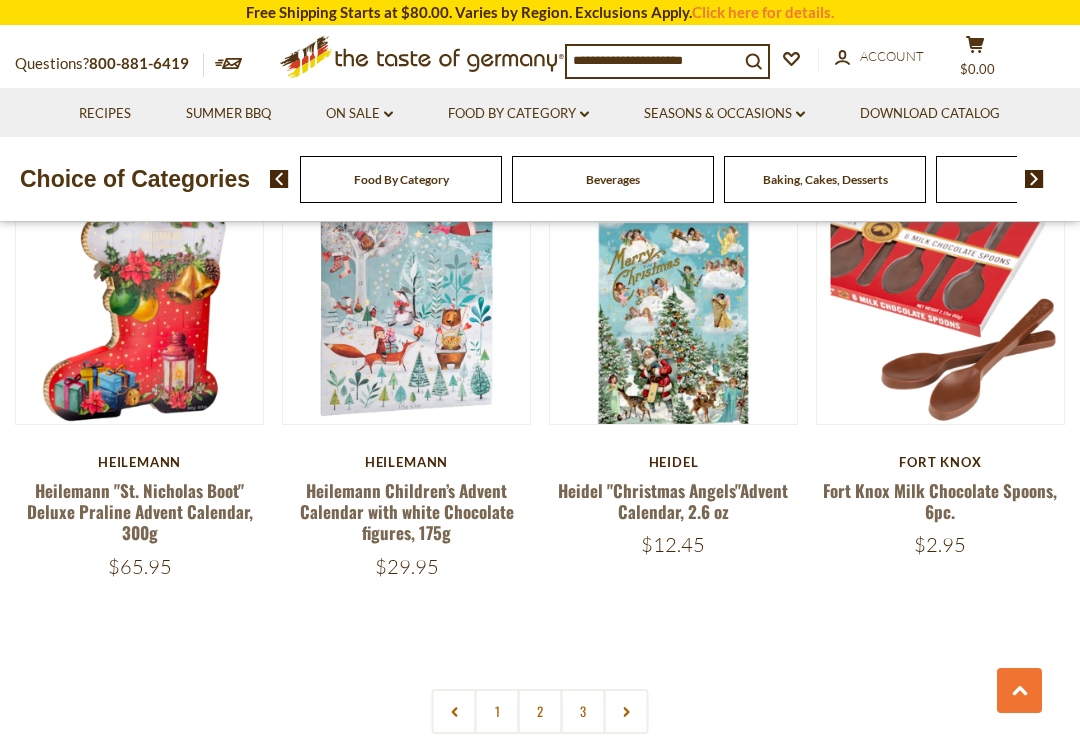 click at bounding box center (653, 60) 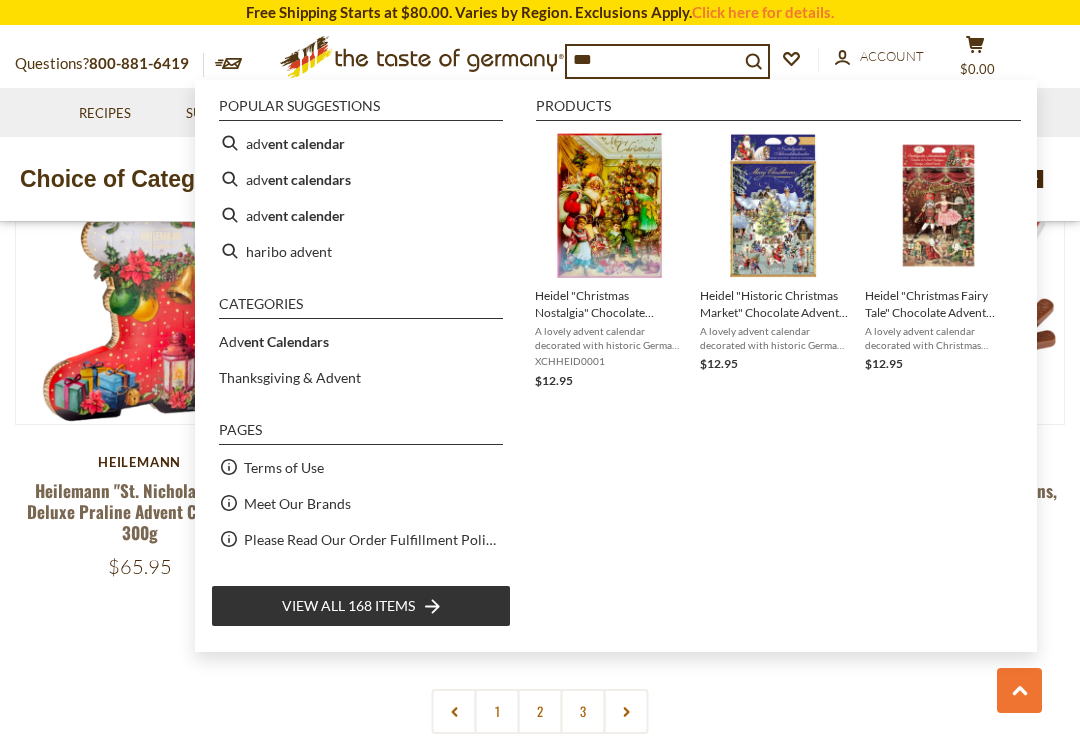 click on "adv ent calendars" at bounding box center [361, 179] 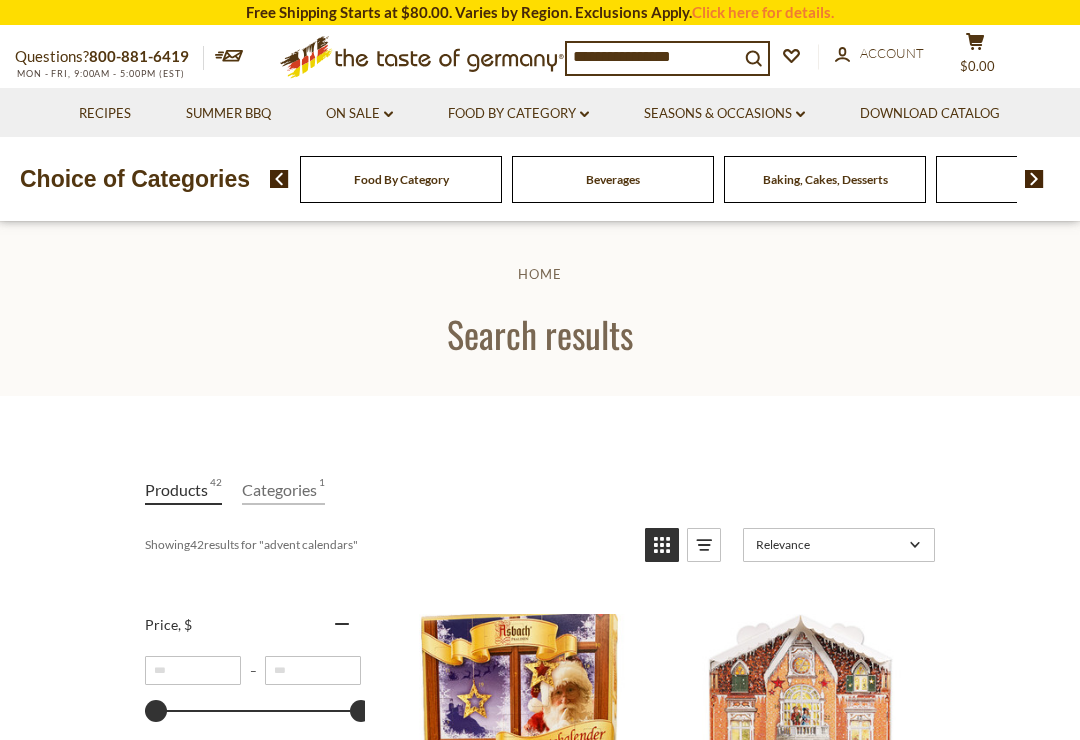 scroll, scrollTop: 0, scrollLeft: 0, axis: both 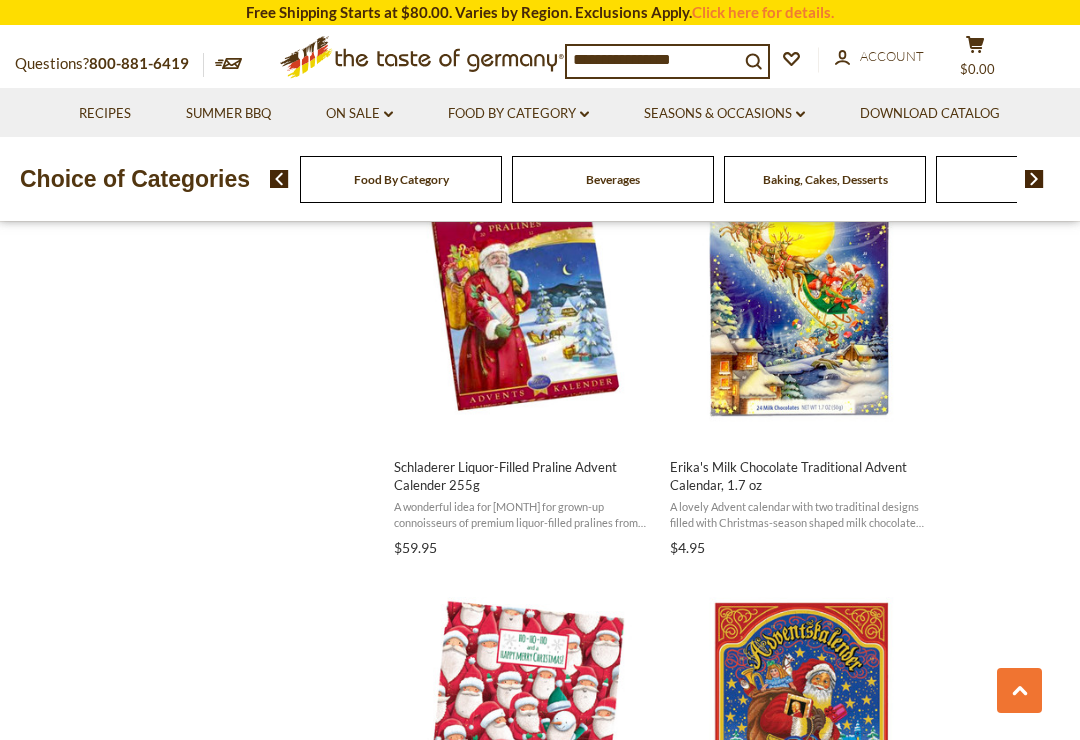 click at bounding box center [523, 293] 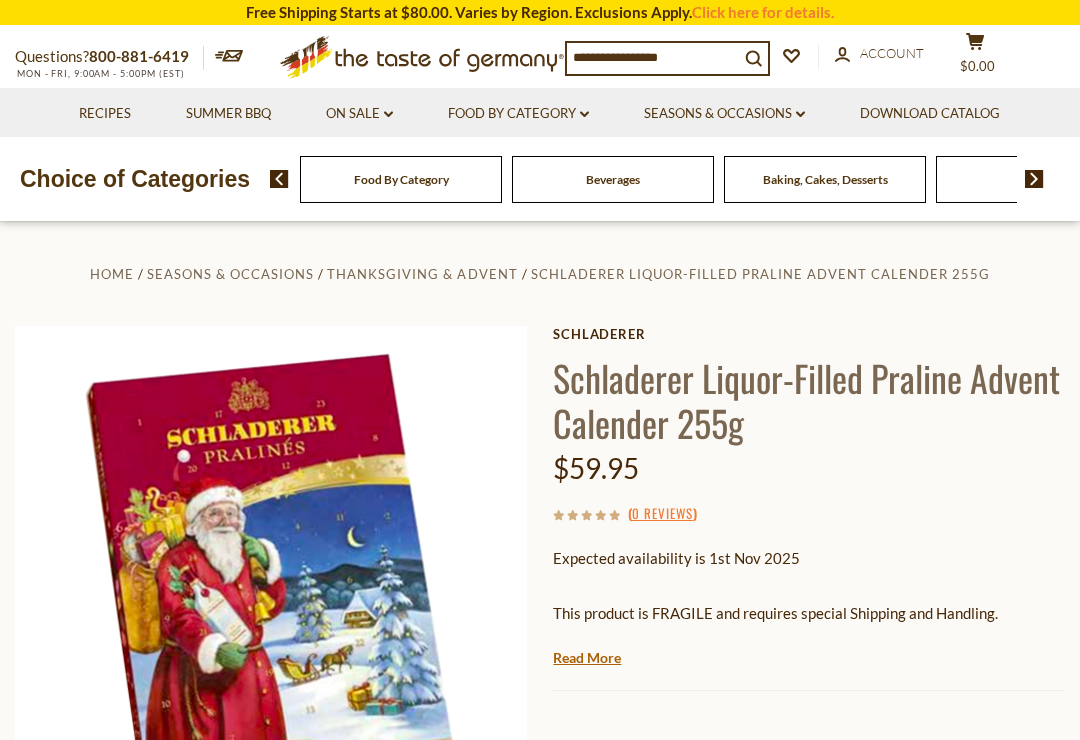 scroll, scrollTop: 0, scrollLeft: 0, axis: both 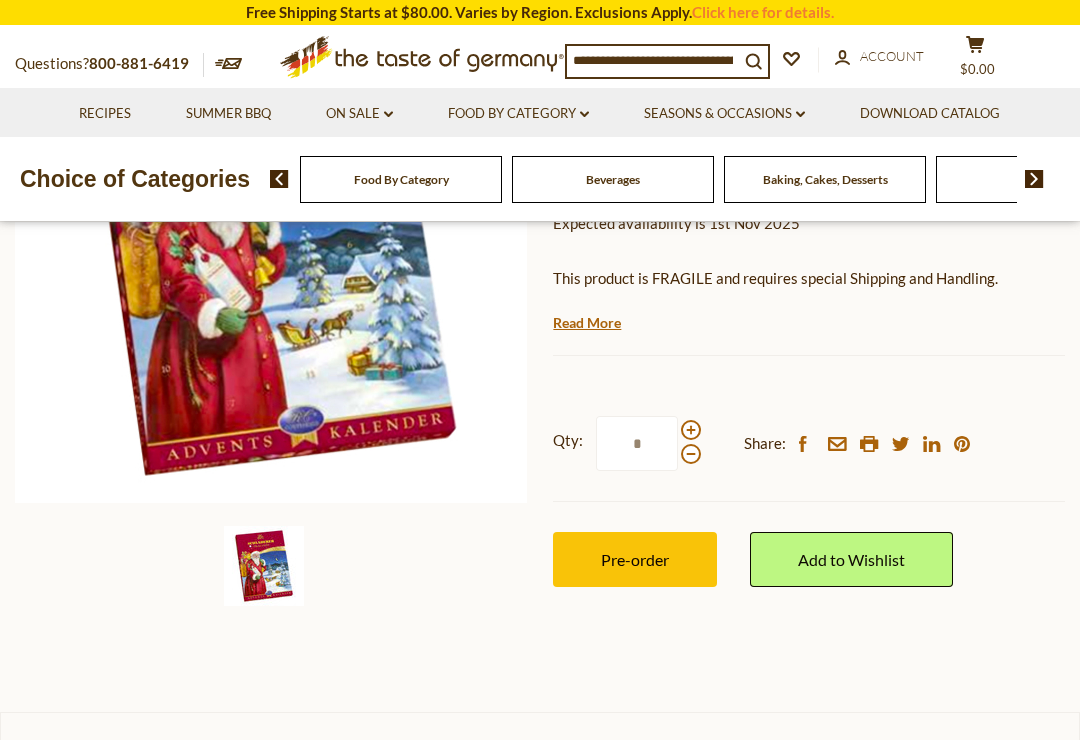 click on "Read More" at bounding box center (587, 323) 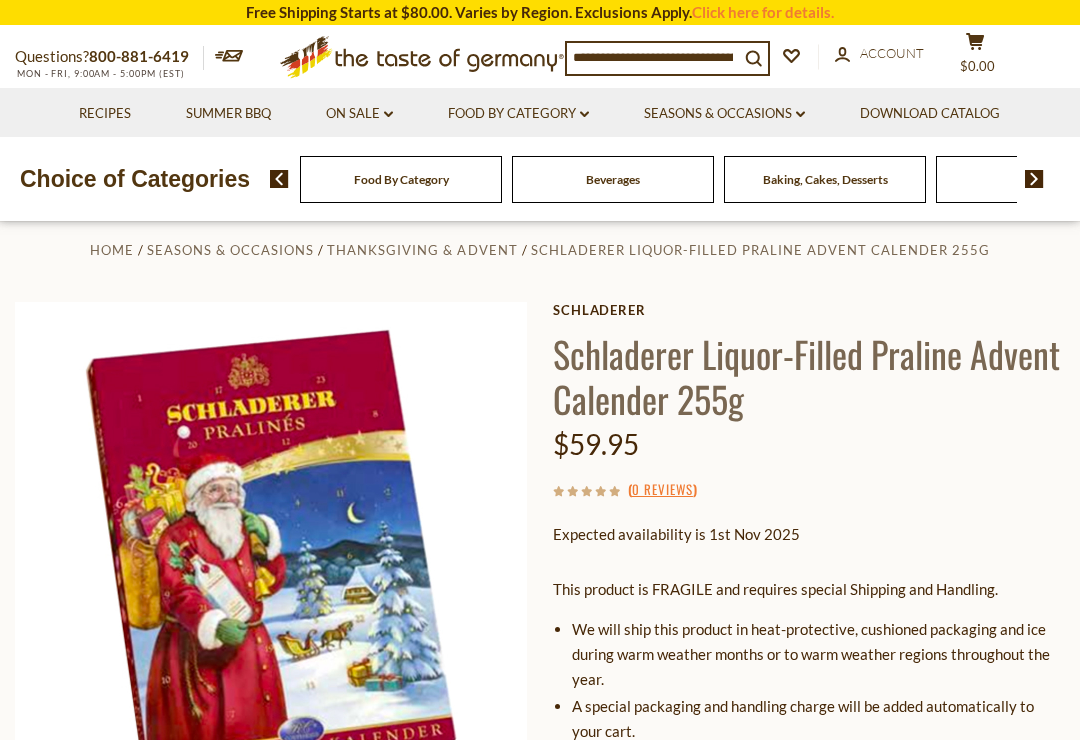 scroll, scrollTop: 0, scrollLeft: 0, axis: both 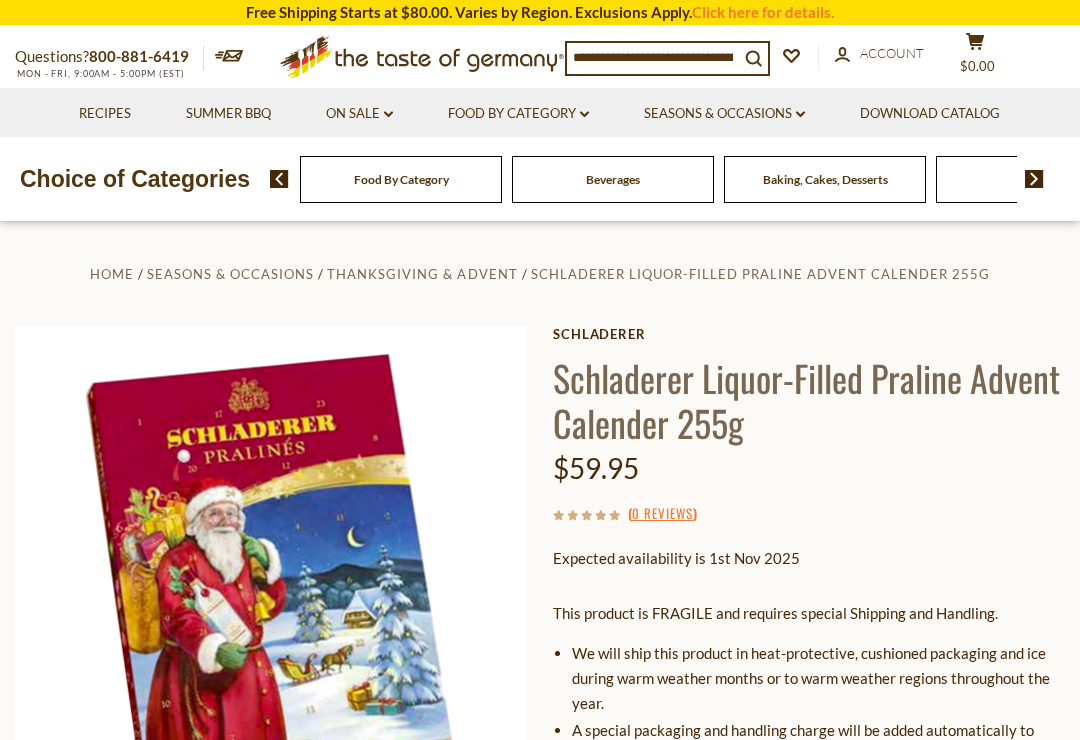 click at bounding box center [653, 57] 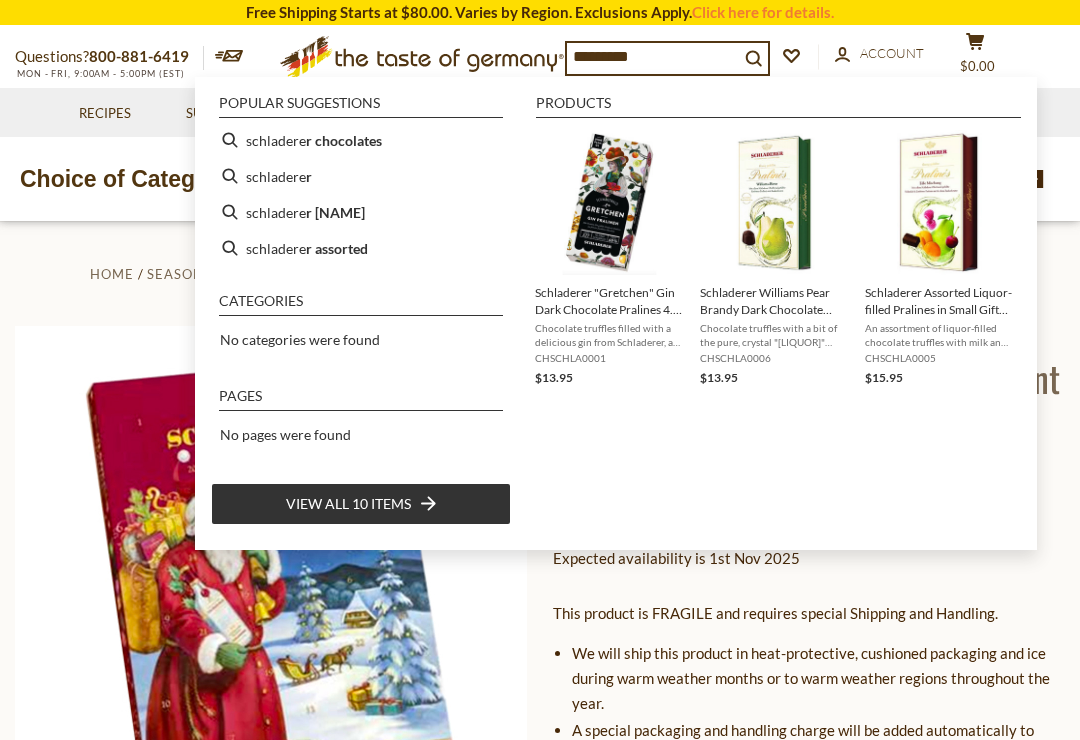 type on "**********" 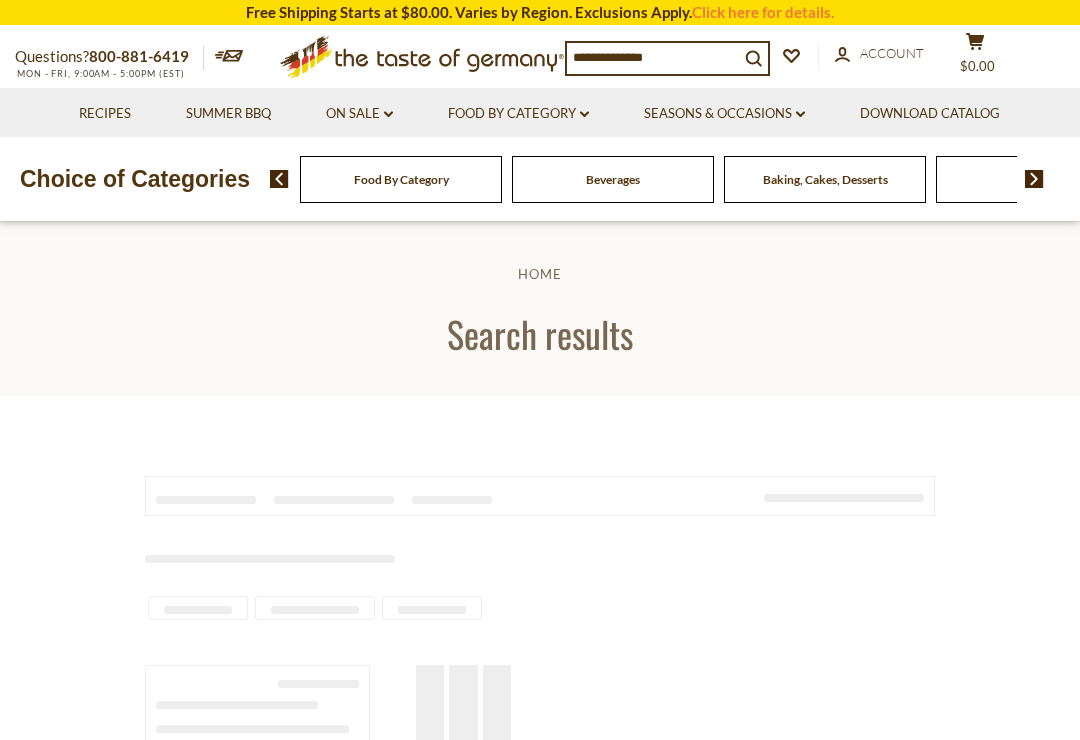 type on "**********" 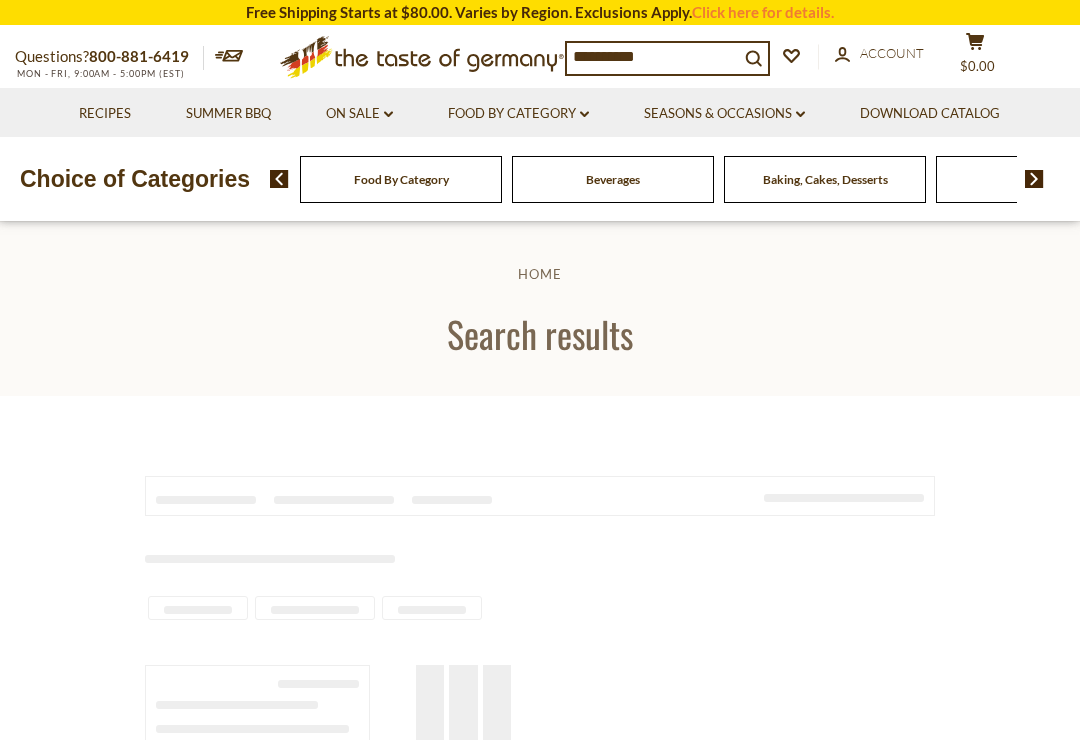 scroll, scrollTop: 0, scrollLeft: 0, axis: both 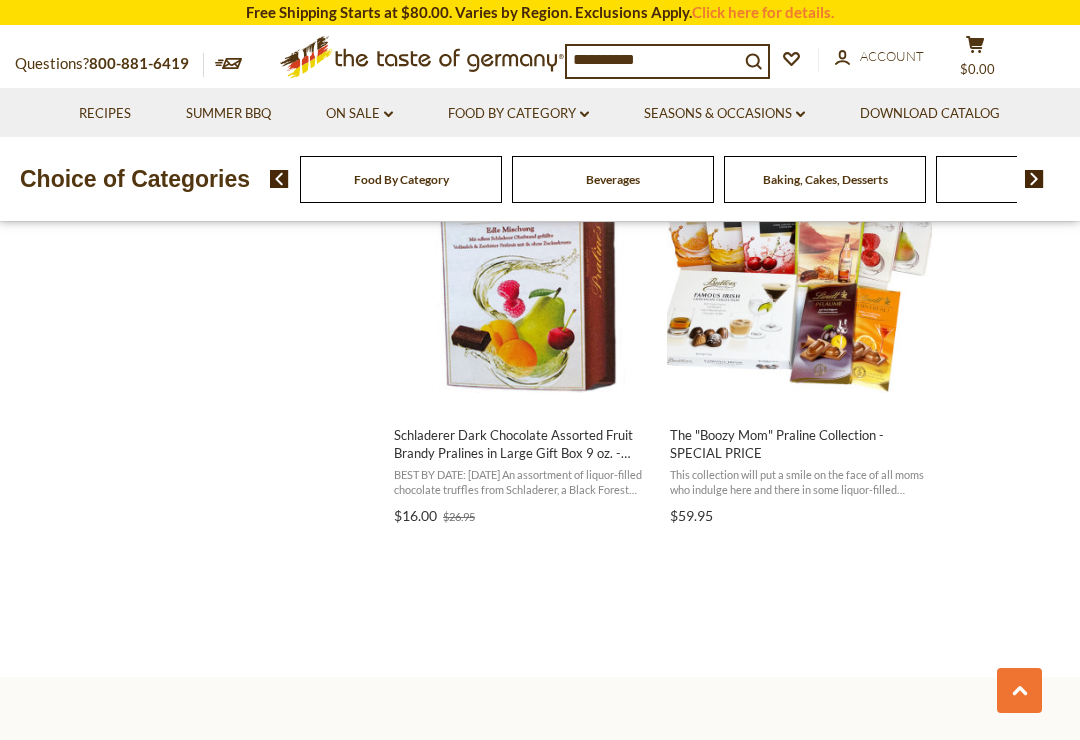 click on "Schladerer Dark Chocolate Assorted Fruit Brandy Pralines in Large Gift Box 9 oz. - SALE" at bounding box center [523, 444] 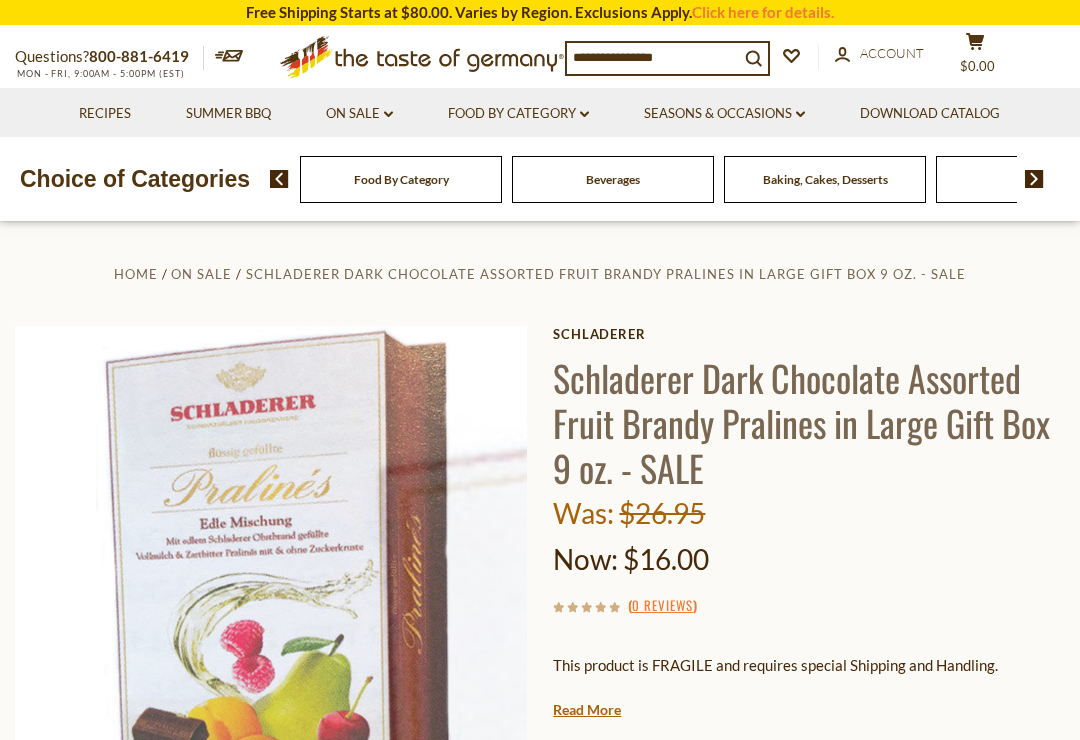 scroll, scrollTop: 0, scrollLeft: 0, axis: both 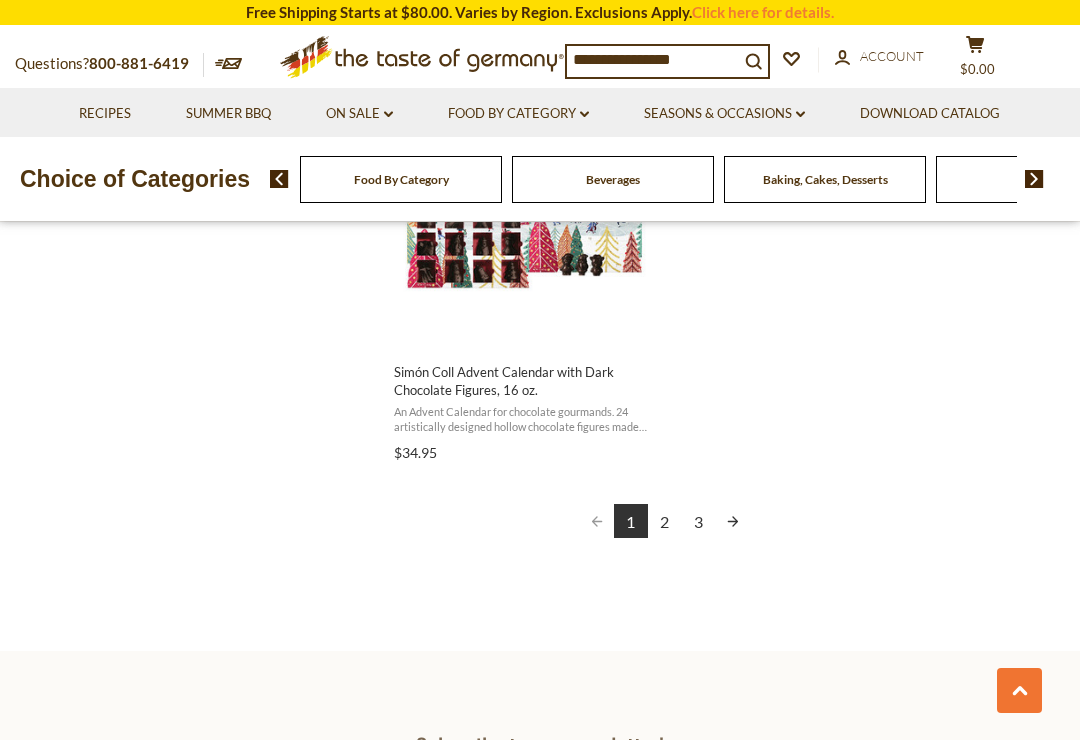 click at bounding box center [733, 521] 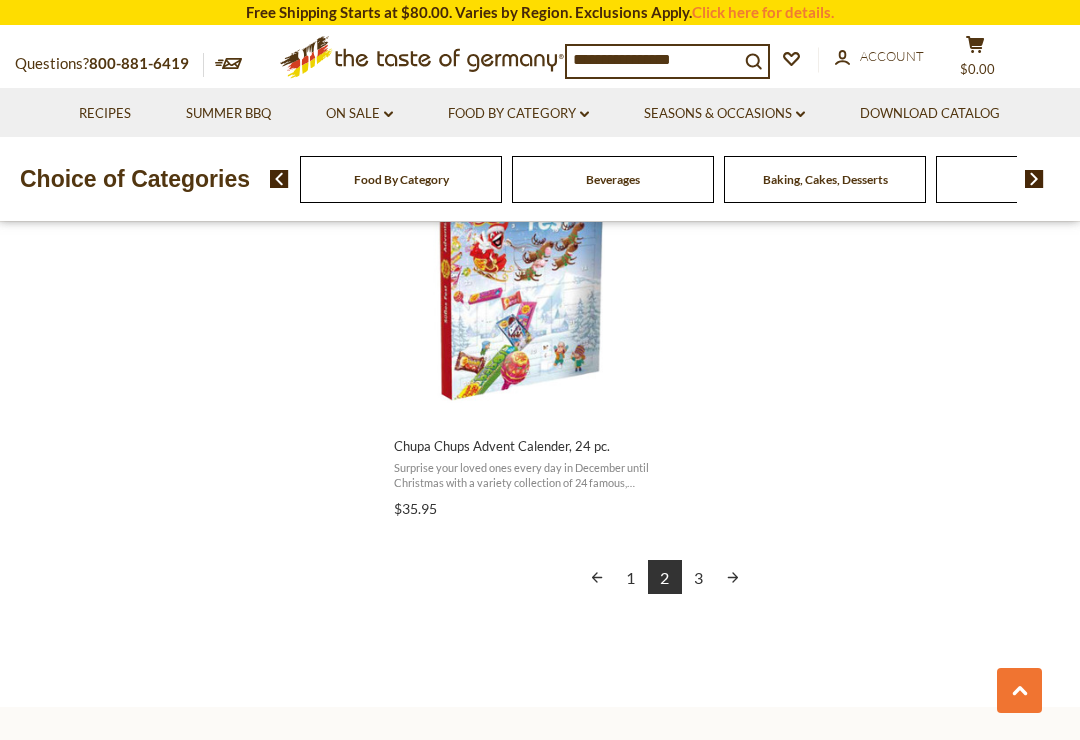 scroll, scrollTop: 3542, scrollLeft: 0, axis: vertical 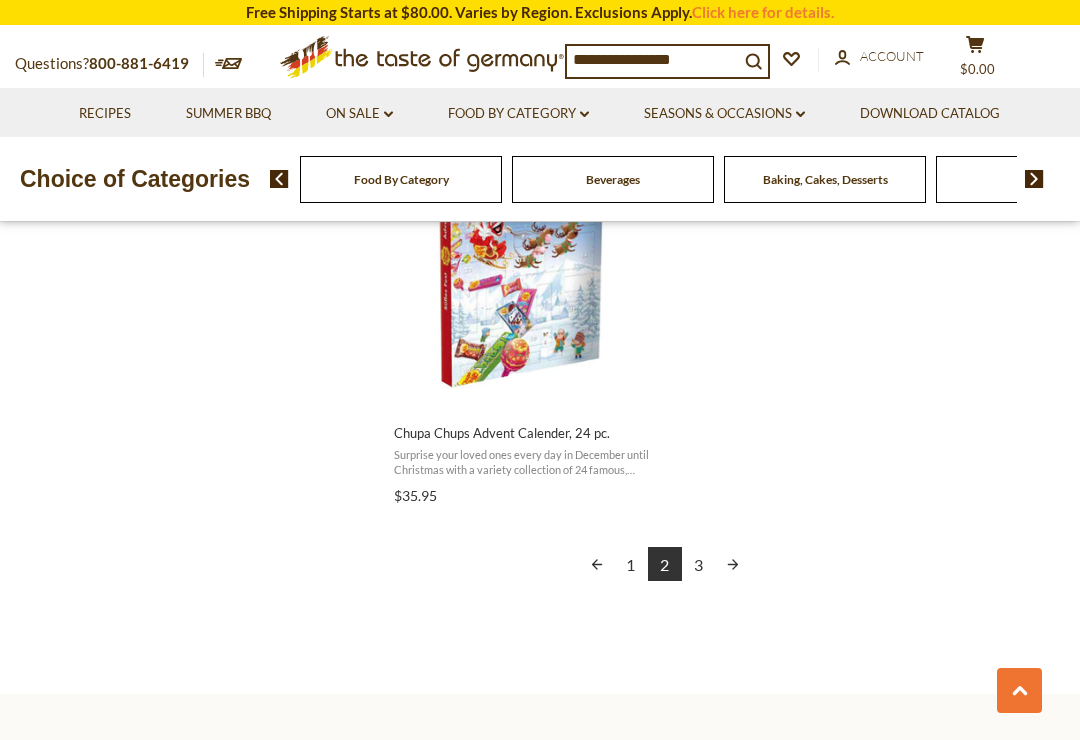 click at bounding box center [733, 564] 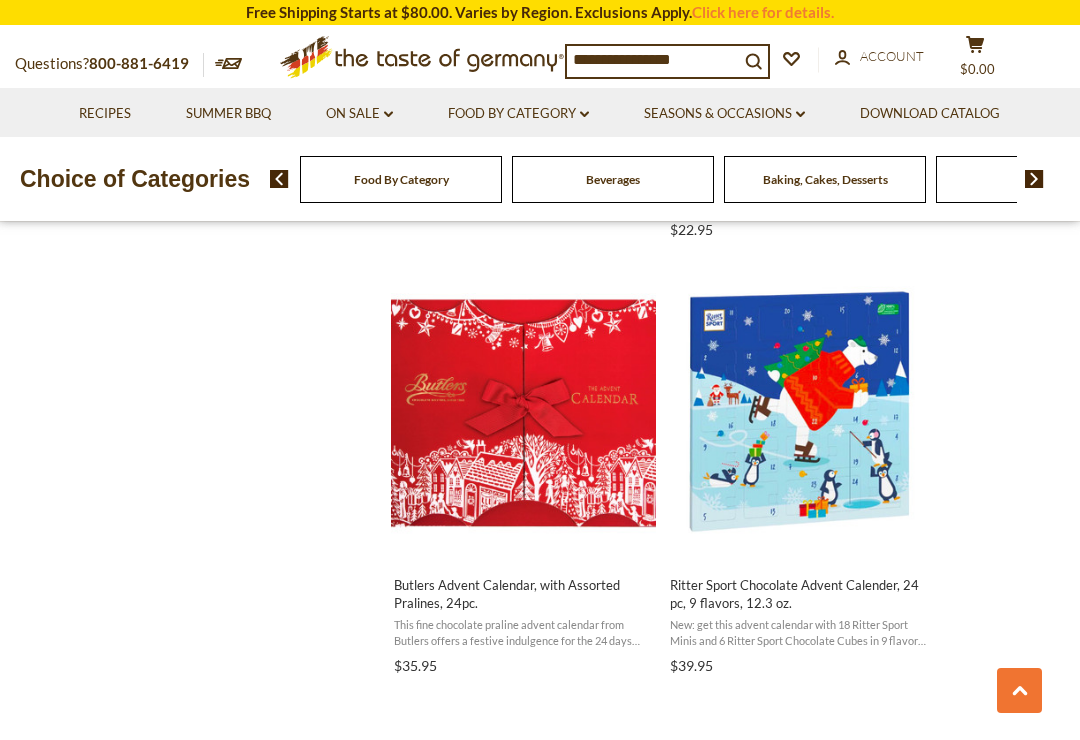 scroll, scrollTop: 1642, scrollLeft: 0, axis: vertical 